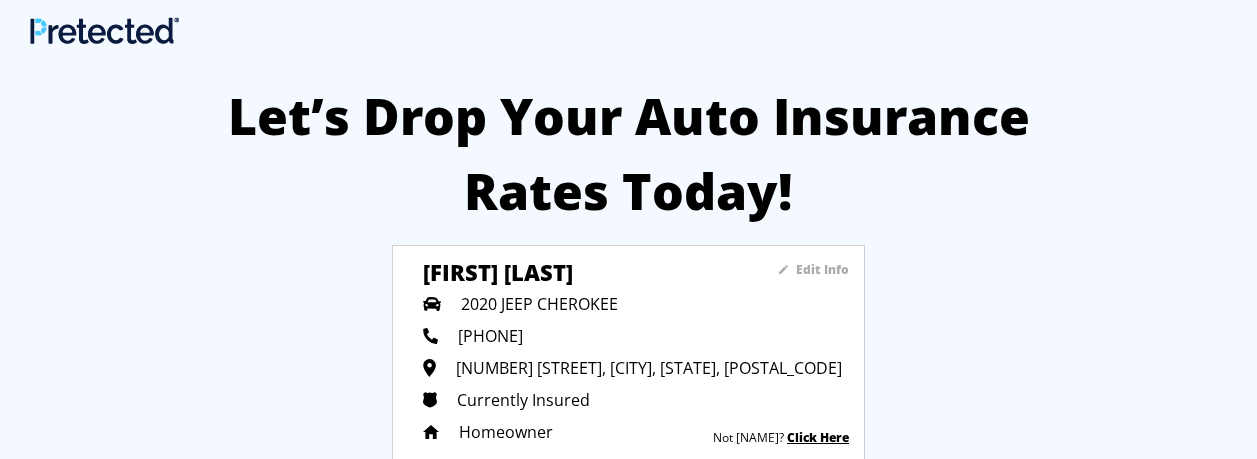 scroll, scrollTop: 0, scrollLeft: 0, axis: both 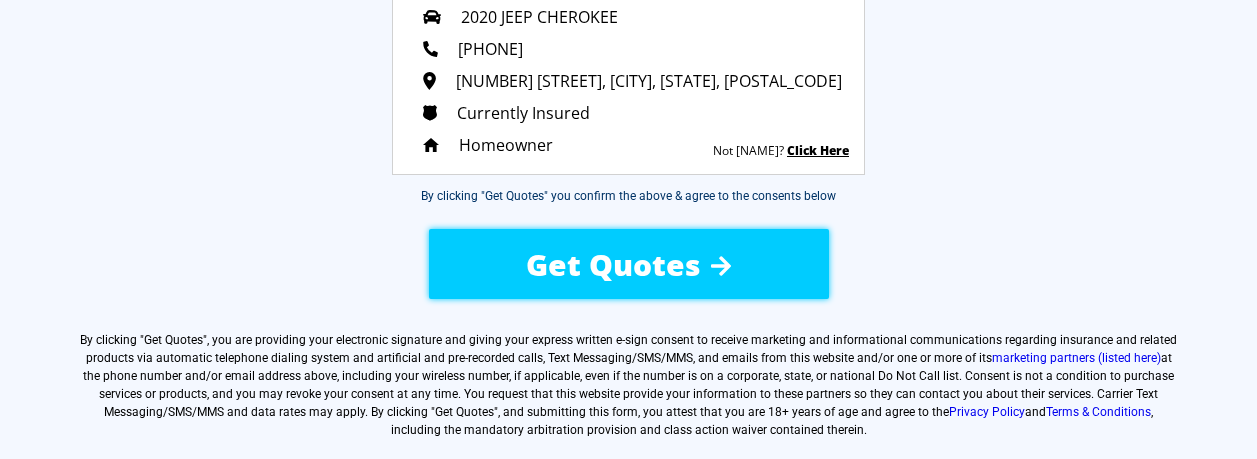 click on "Get Quotes" at bounding box center [613, 264] 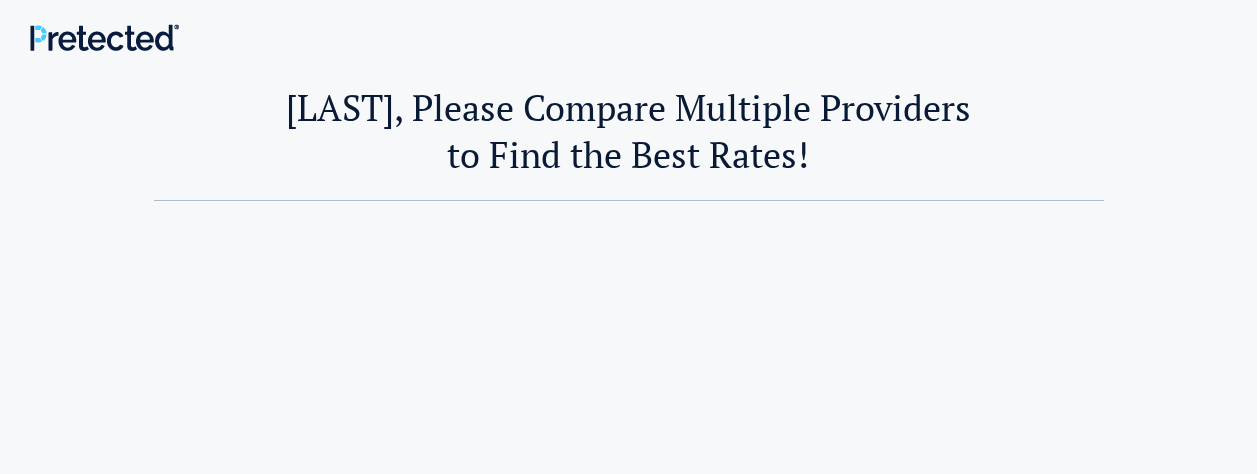 scroll, scrollTop: 0, scrollLeft: 0, axis: both 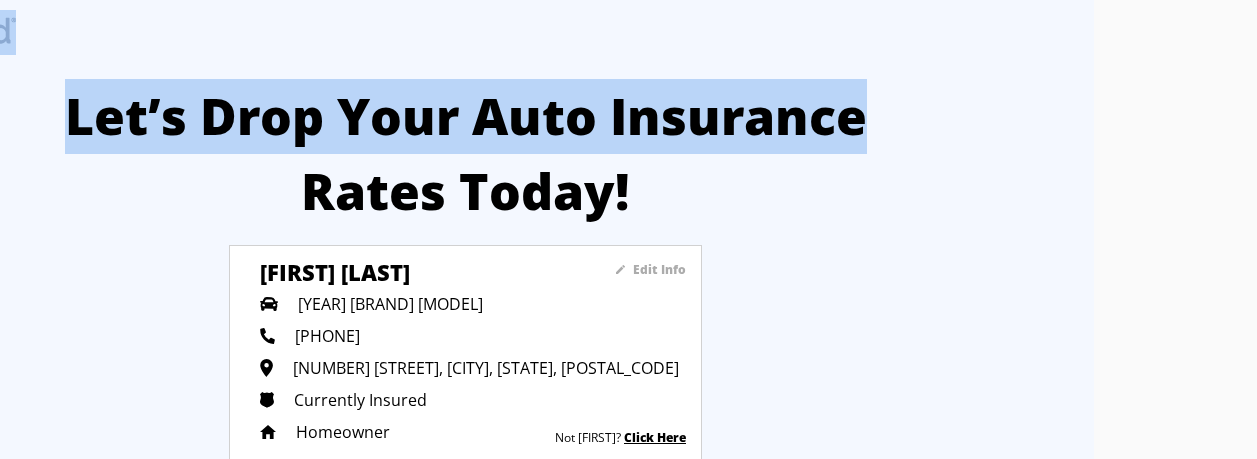 drag, startPoint x: 1256, startPoint y: 41, endPoint x: 1255, endPoint y: 85, distance: 44.011364 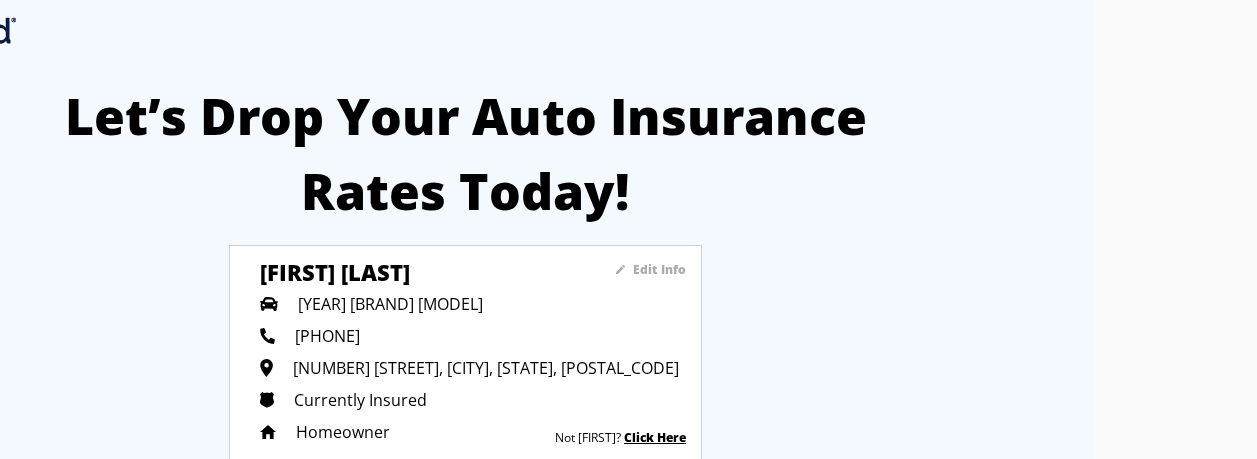 click on "Edit Info" at bounding box center [659, 269] 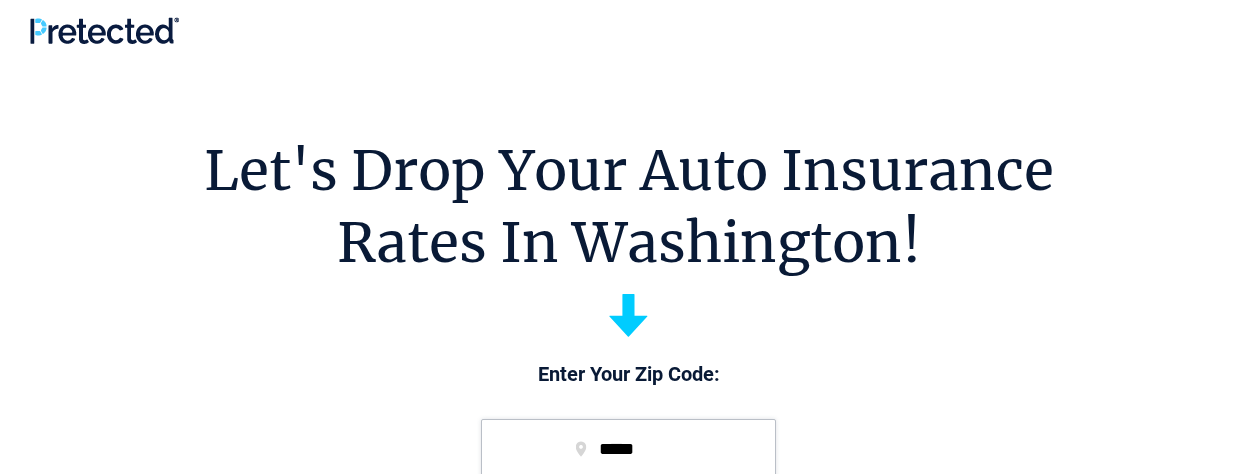 scroll, scrollTop: 0, scrollLeft: 0, axis: both 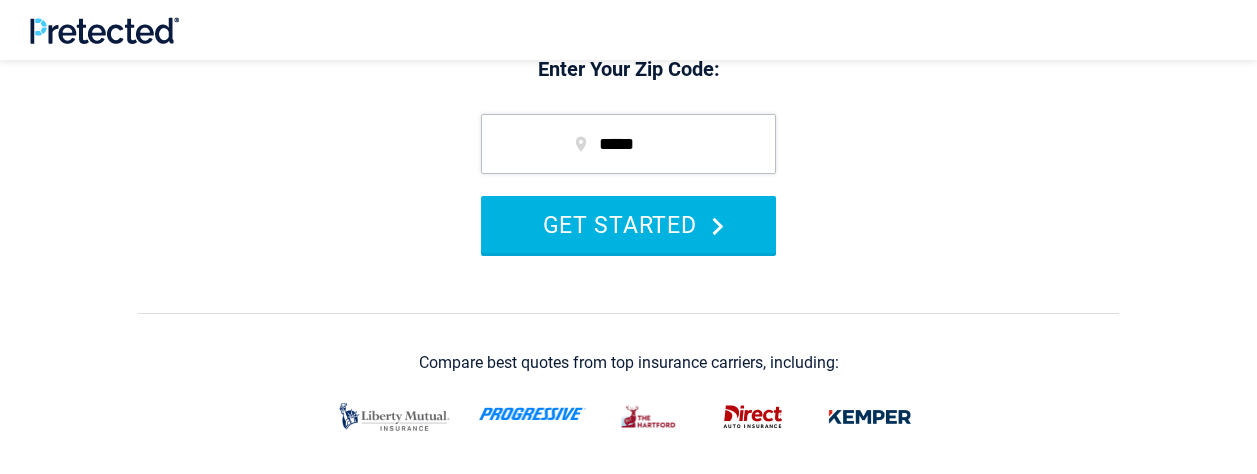 click on "GET STARTED" at bounding box center [628, 224] 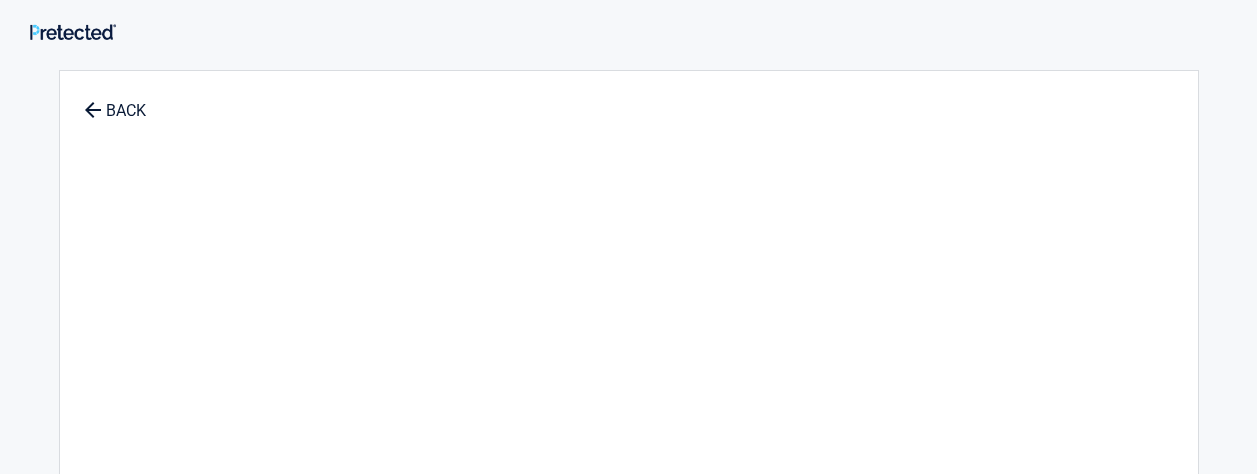 scroll, scrollTop: 0, scrollLeft: 0, axis: both 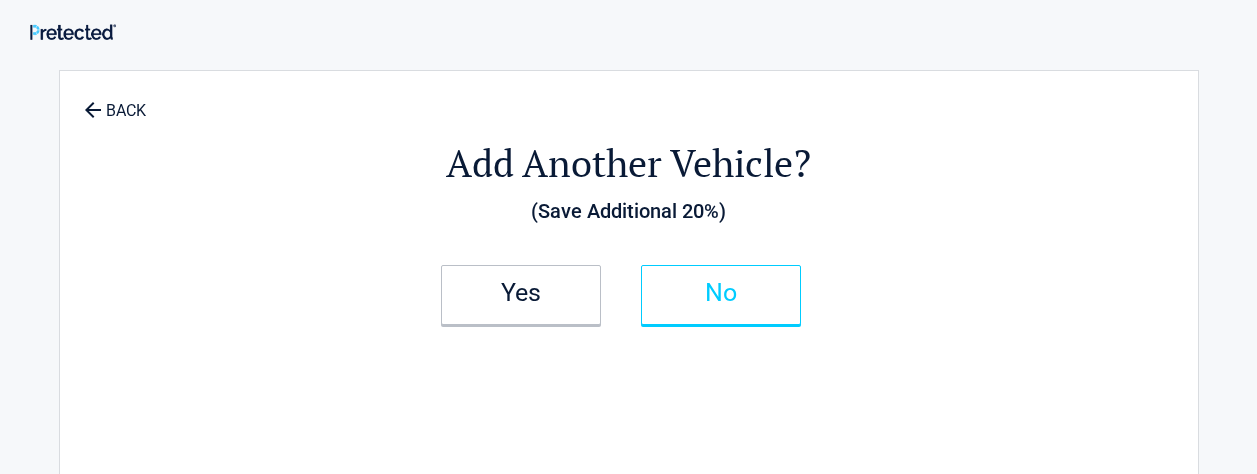click on "No" at bounding box center (721, 293) 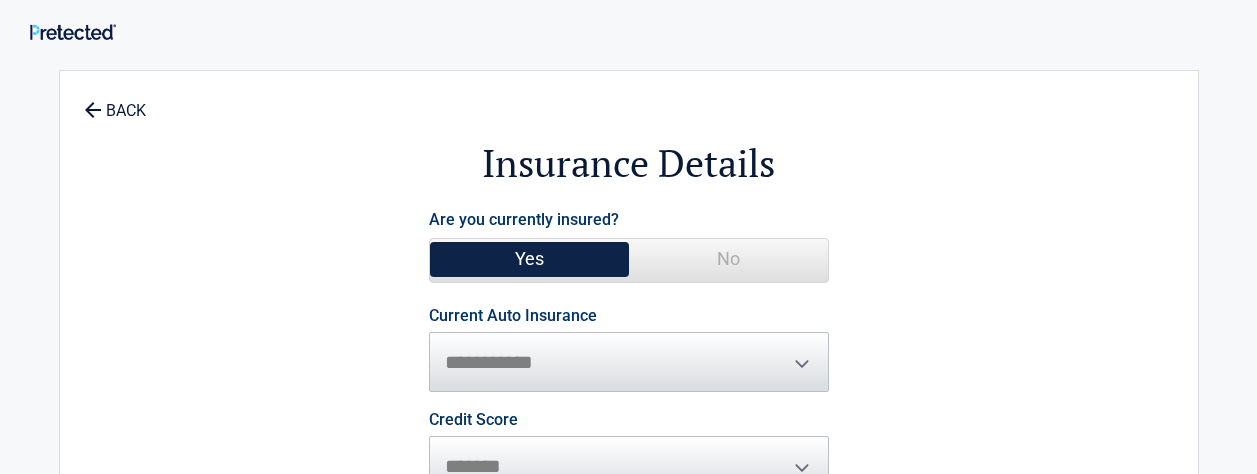 click on "Yes" at bounding box center (529, 259) 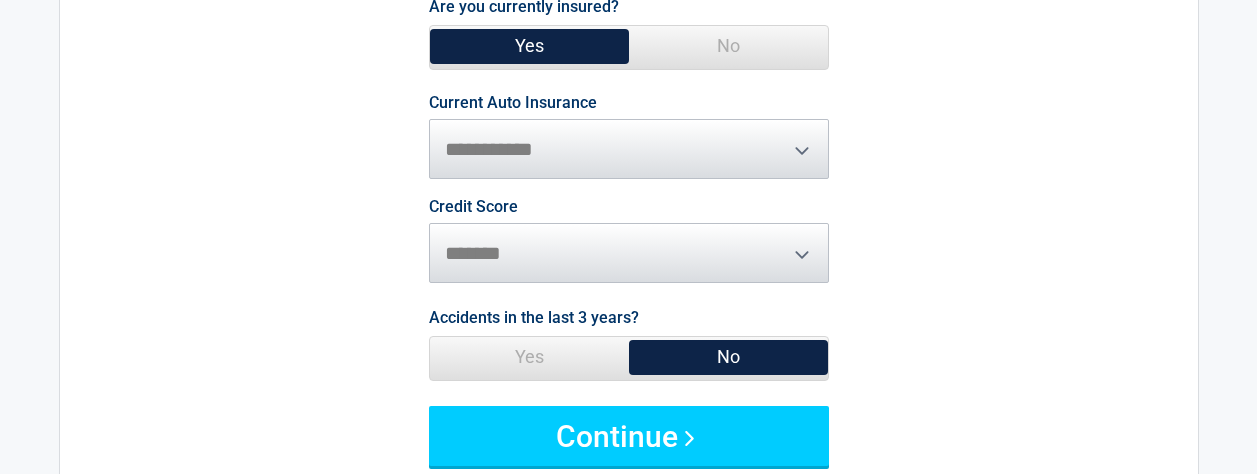 scroll, scrollTop: 258, scrollLeft: 0, axis: vertical 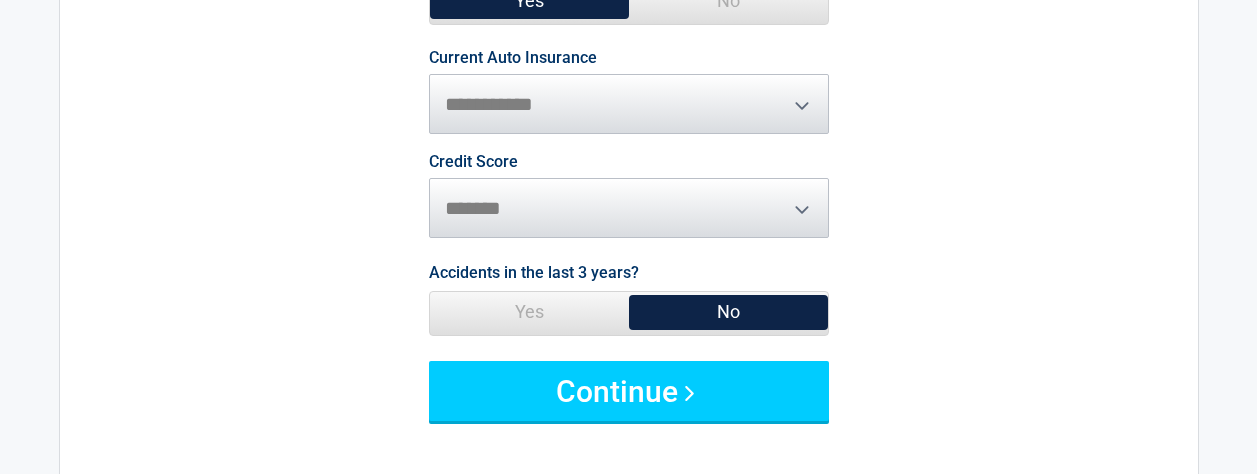click on "Credit Score
*********
****
*******
****" at bounding box center (629, 196) 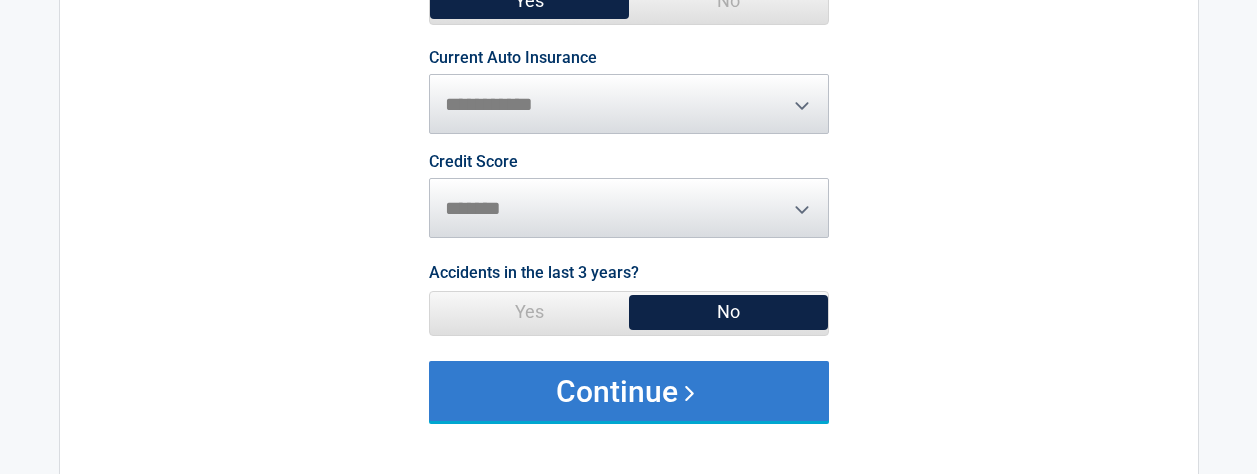 click on "Continue" at bounding box center (629, 391) 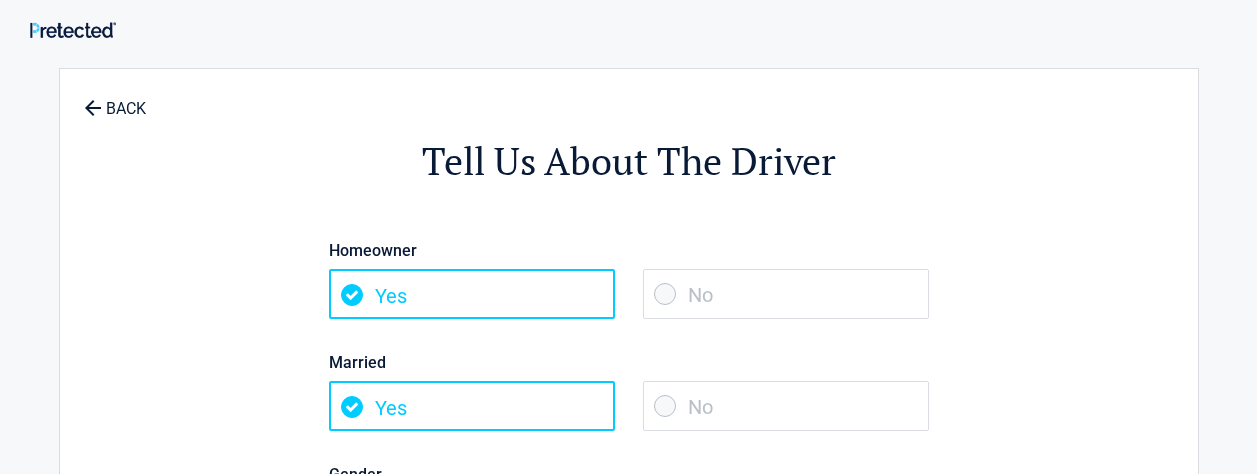 scroll, scrollTop: 0, scrollLeft: 0, axis: both 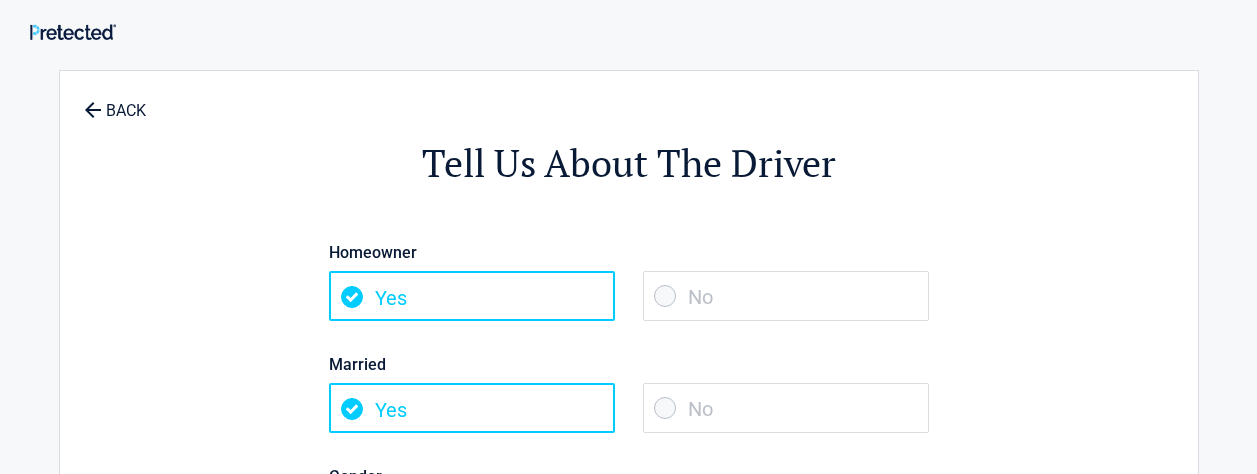 click on "No" at bounding box center [786, 408] 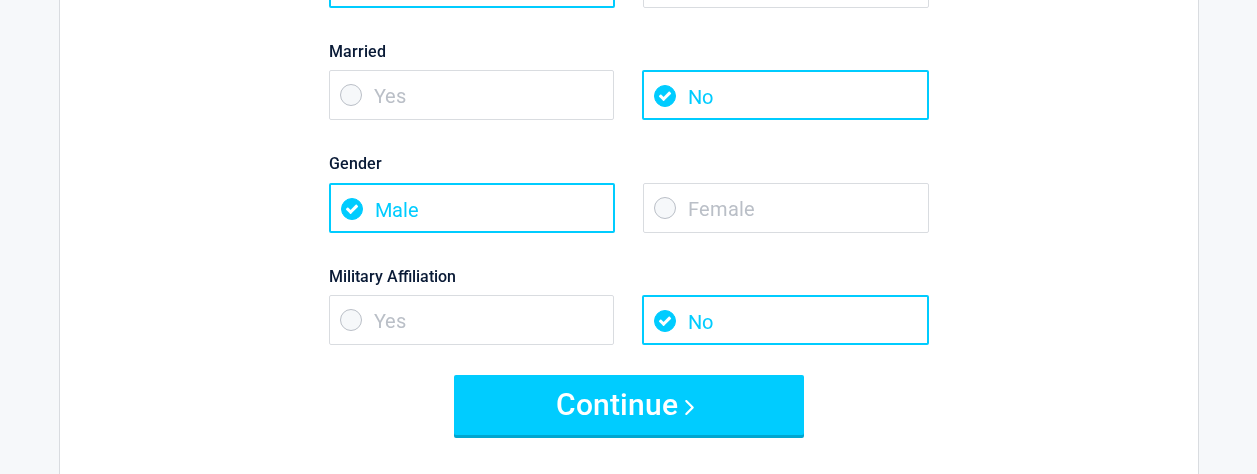 scroll, scrollTop: 321, scrollLeft: 0, axis: vertical 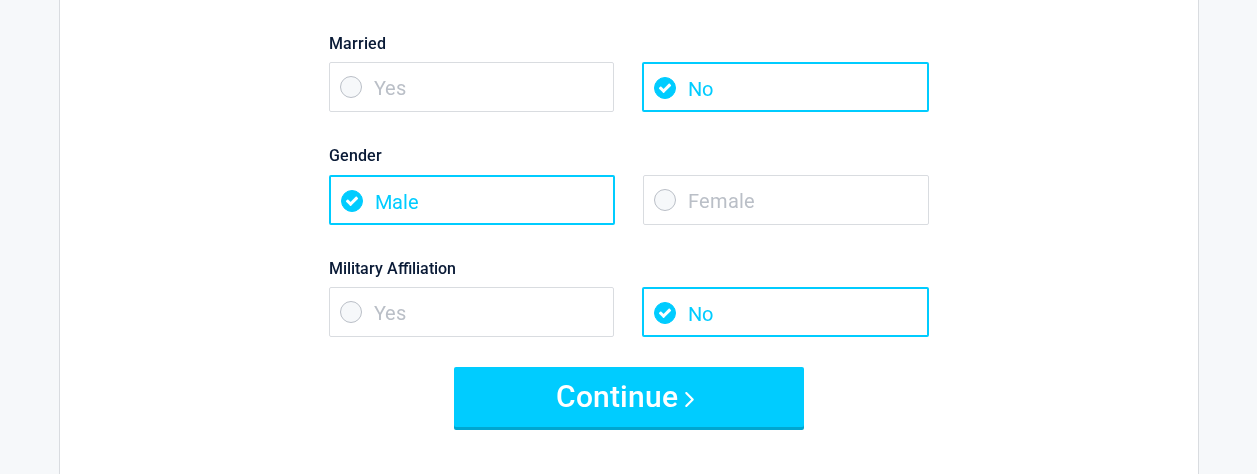click on "Yes" at bounding box center [472, 312] 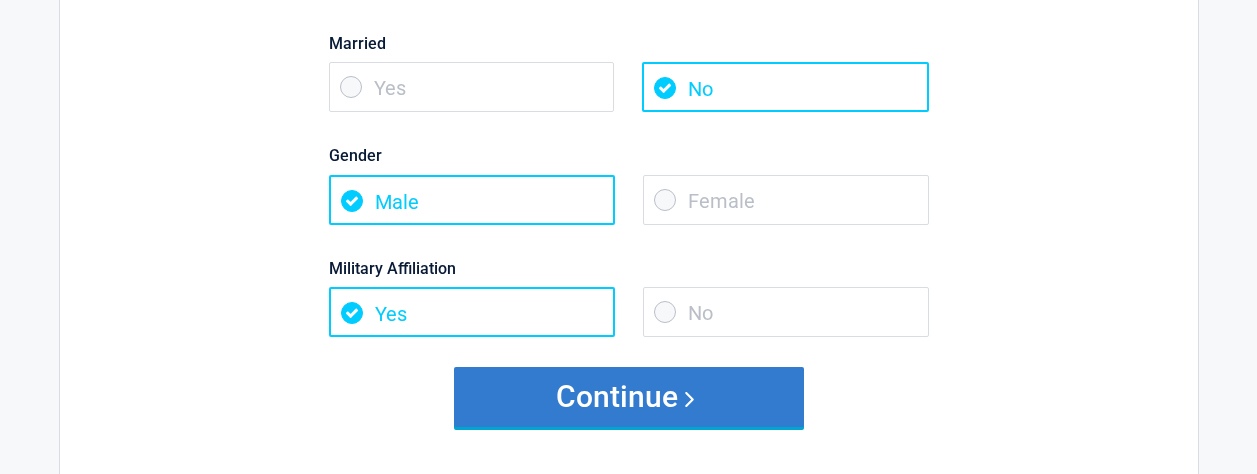 click on "Continue" at bounding box center (629, 397) 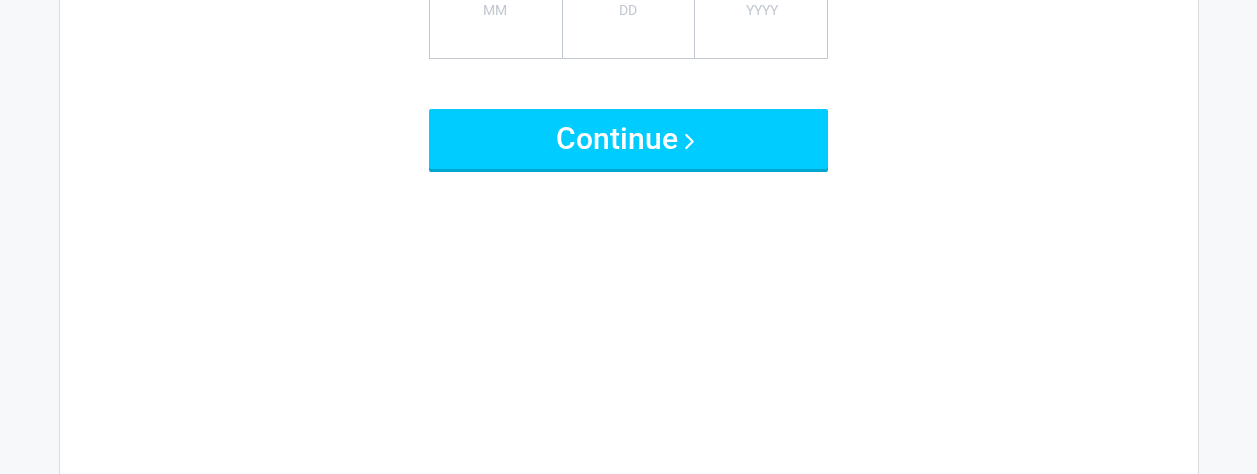scroll, scrollTop: 0, scrollLeft: 0, axis: both 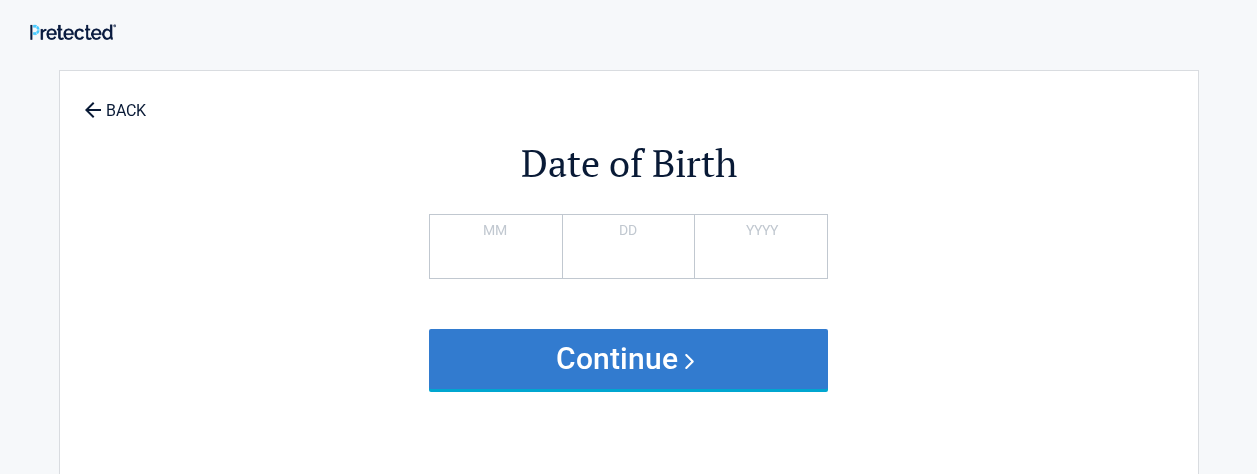 click on "Continue" at bounding box center (629, 359) 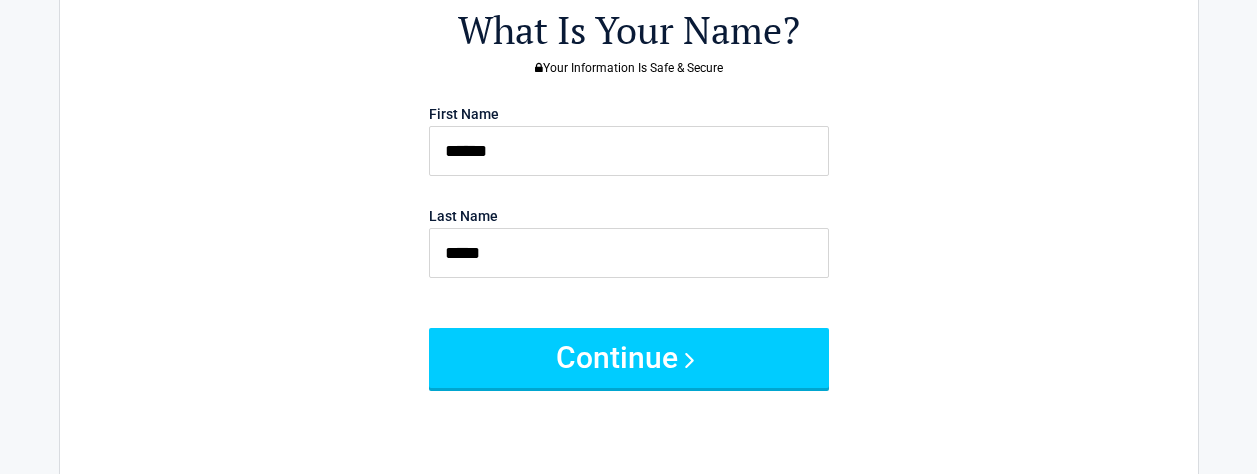 scroll, scrollTop: 225, scrollLeft: 0, axis: vertical 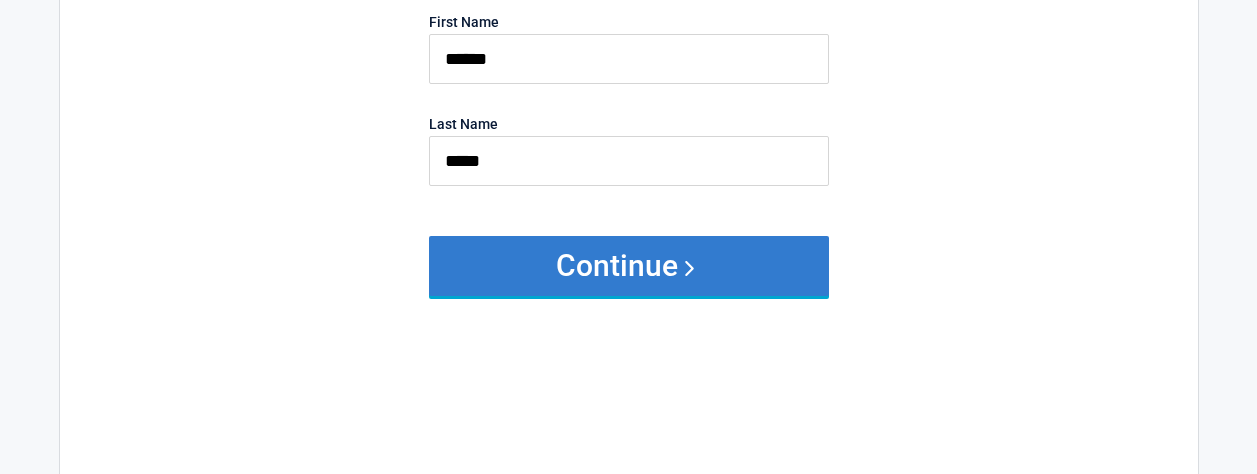 click on "Continue" at bounding box center [629, 266] 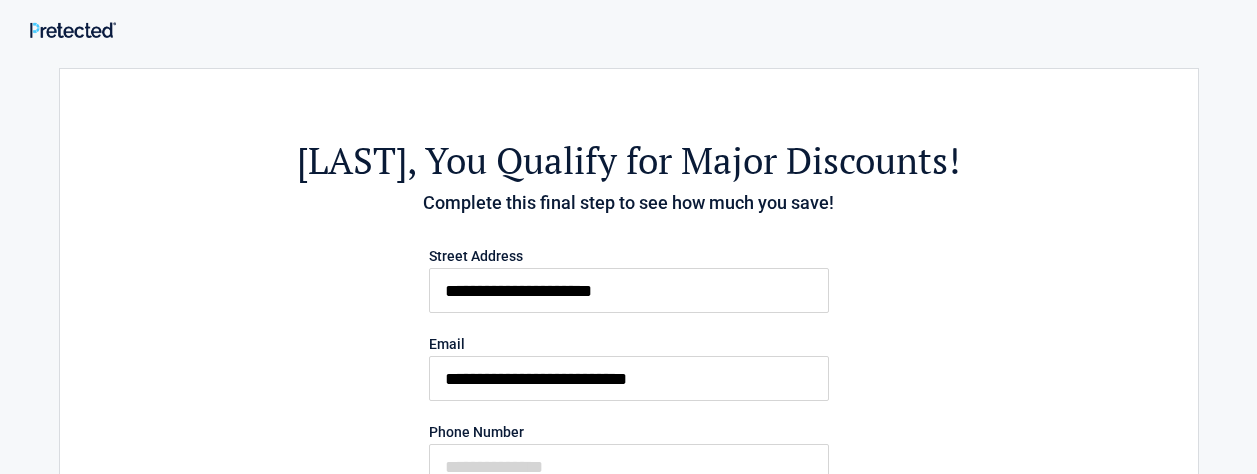 scroll, scrollTop: 0, scrollLeft: 0, axis: both 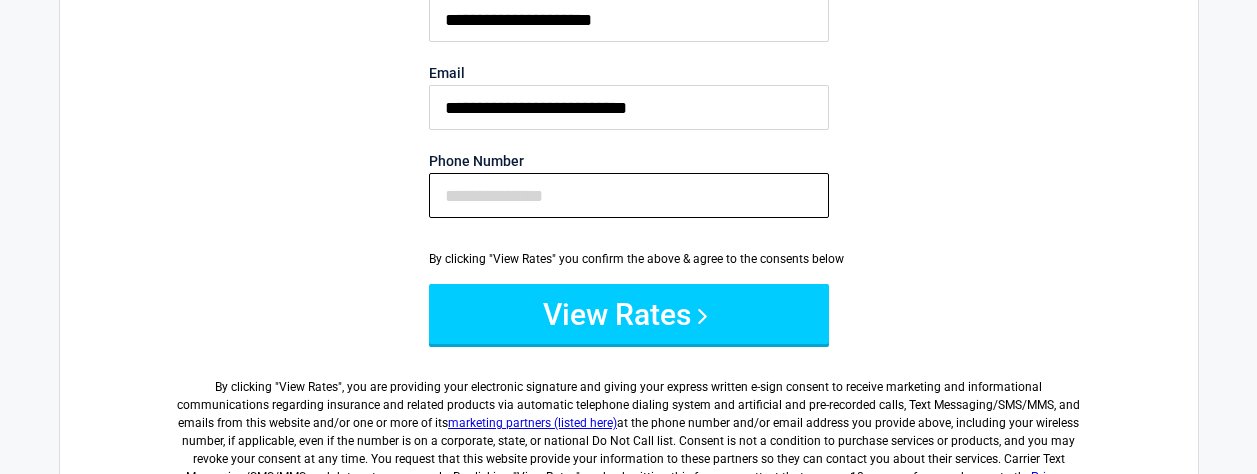 click on "Phone Number" at bounding box center (629, 195) 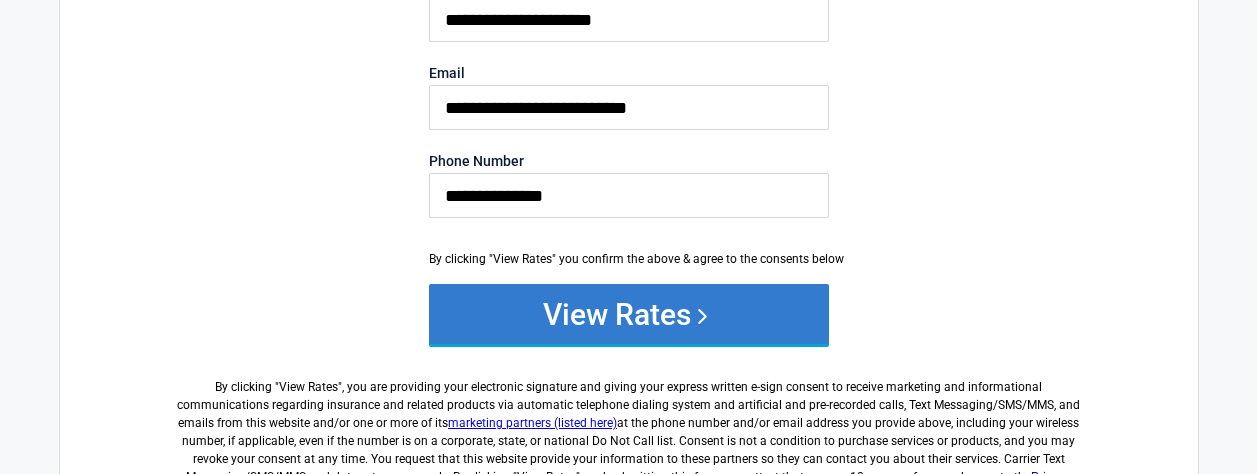 click on "View Rates" at bounding box center (629, 314) 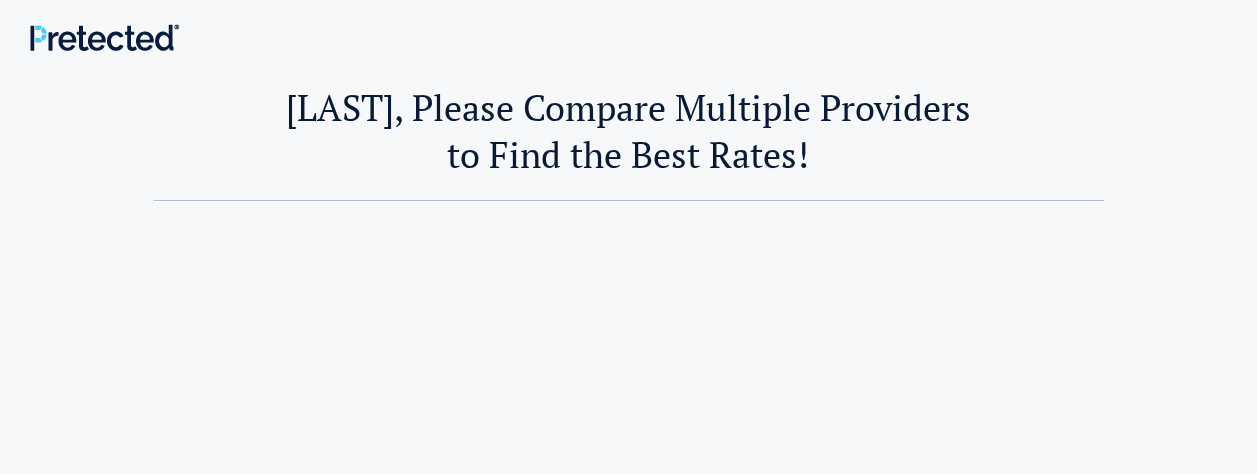 scroll, scrollTop: 0, scrollLeft: 0, axis: both 